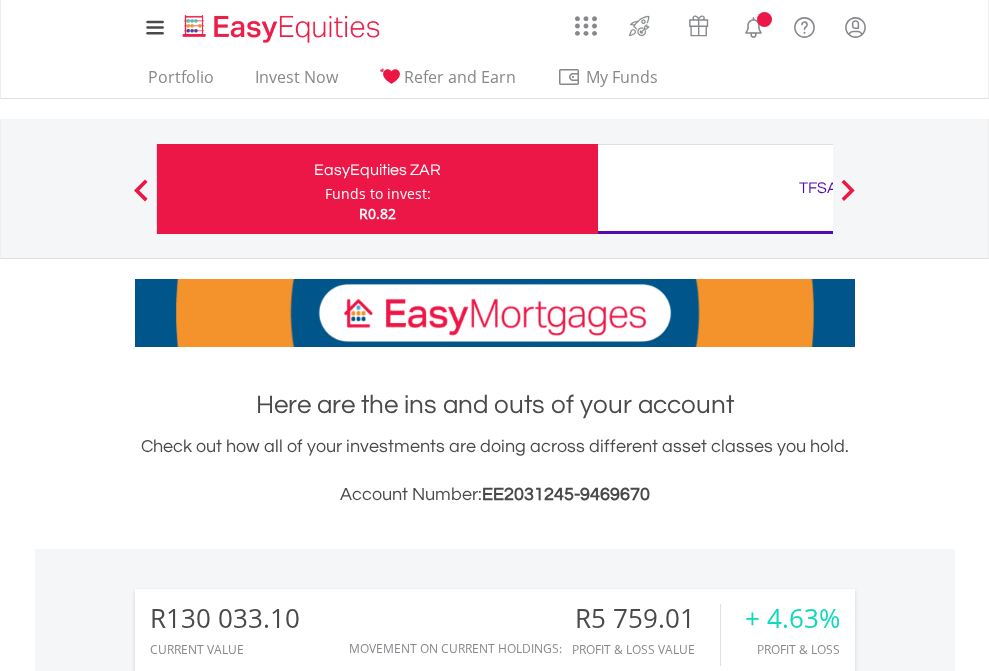 scroll, scrollTop: 0, scrollLeft: 0, axis: both 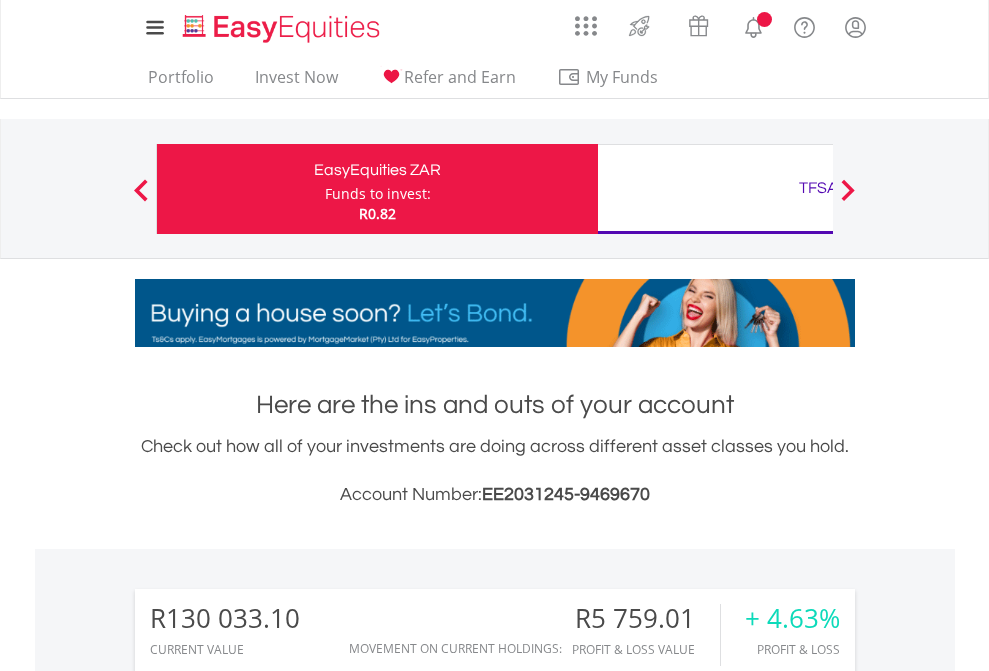 click on "Funds to invest:" at bounding box center [378, 194] 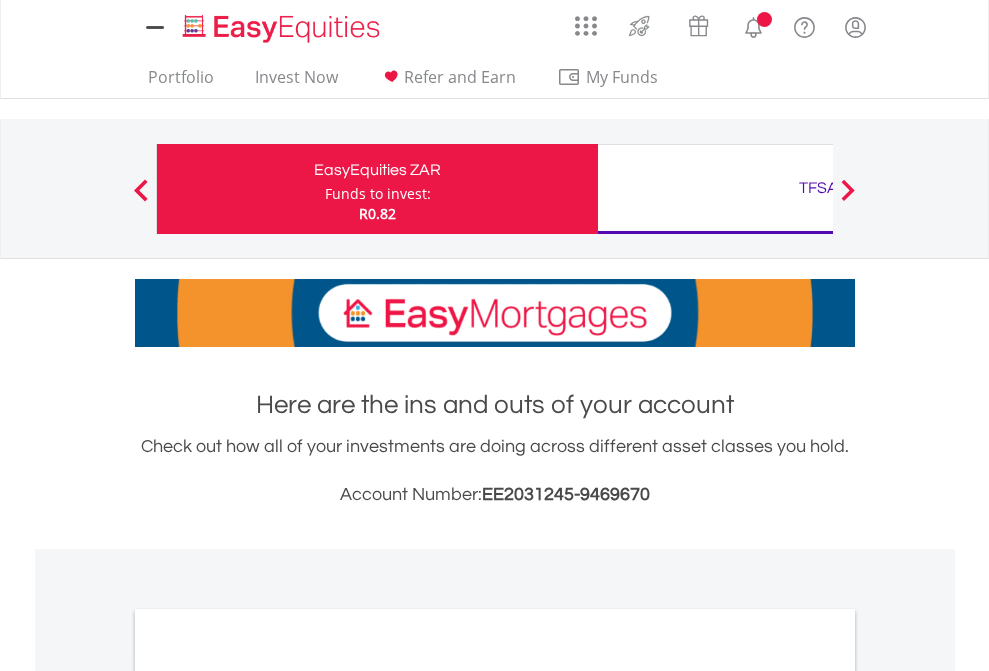 scroll, scrollTop: 0, scrollLeft: 0, axis: both 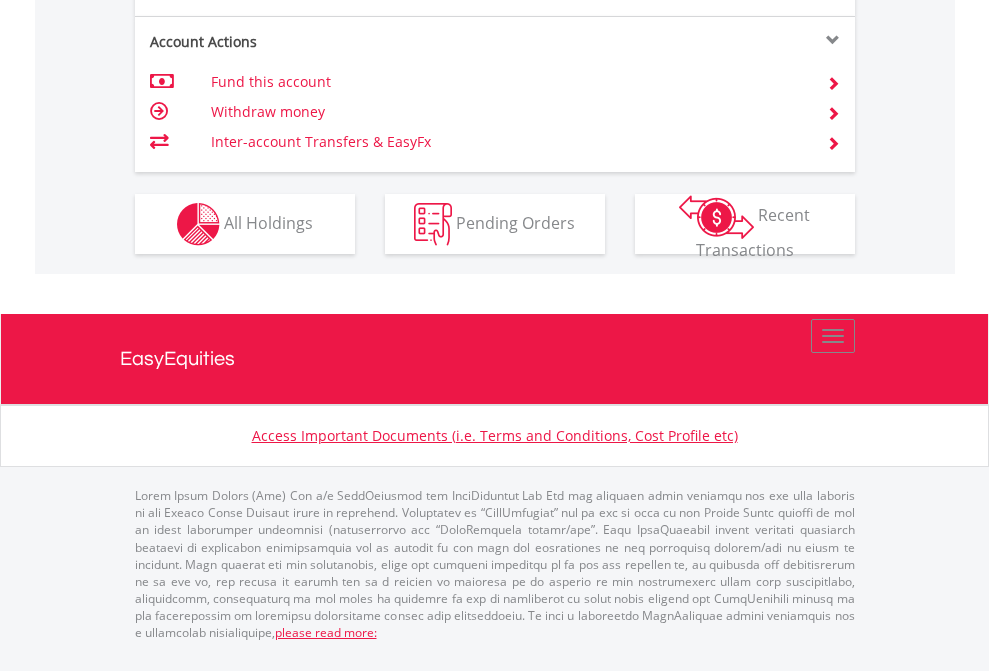 click on "Investment types" at bounding box center (706, -337) 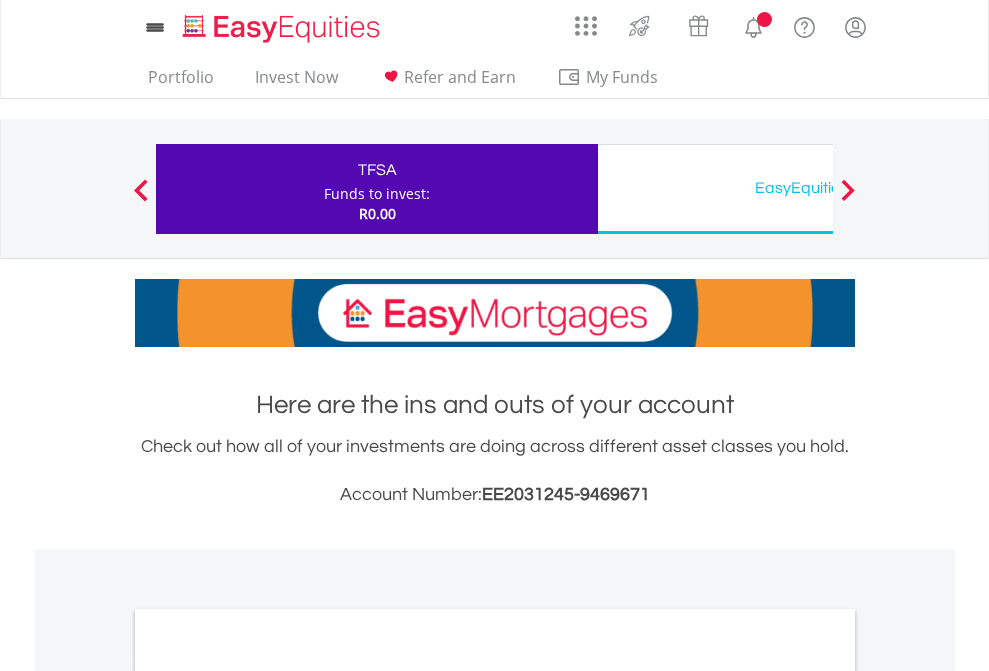 scroll, scrollTop: 0, scrollLeft: 0, axis: both 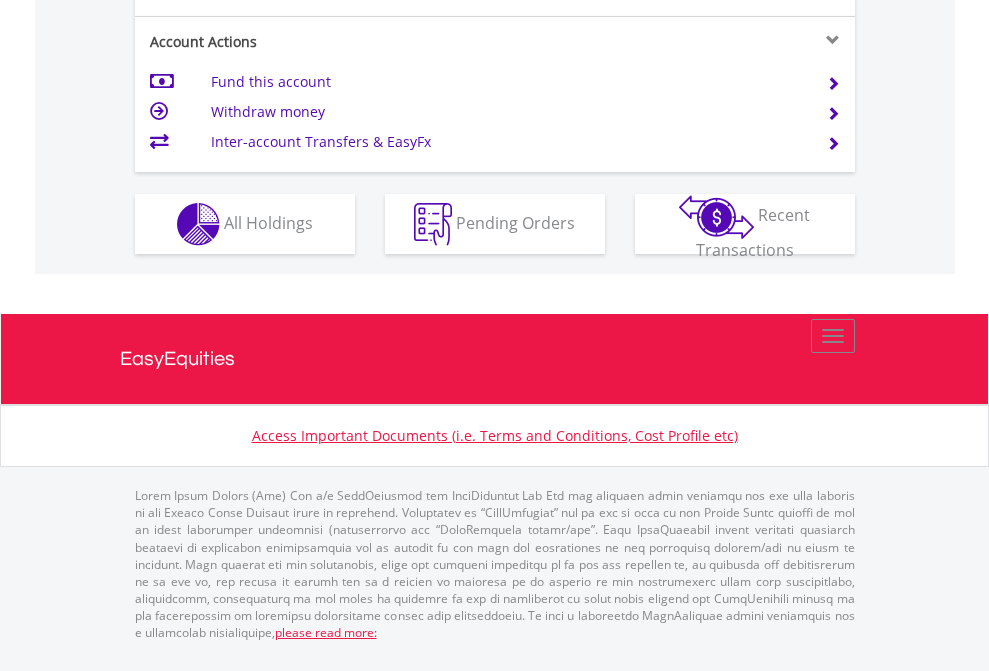 click on "Investment types" at bounding box center (706, -337) 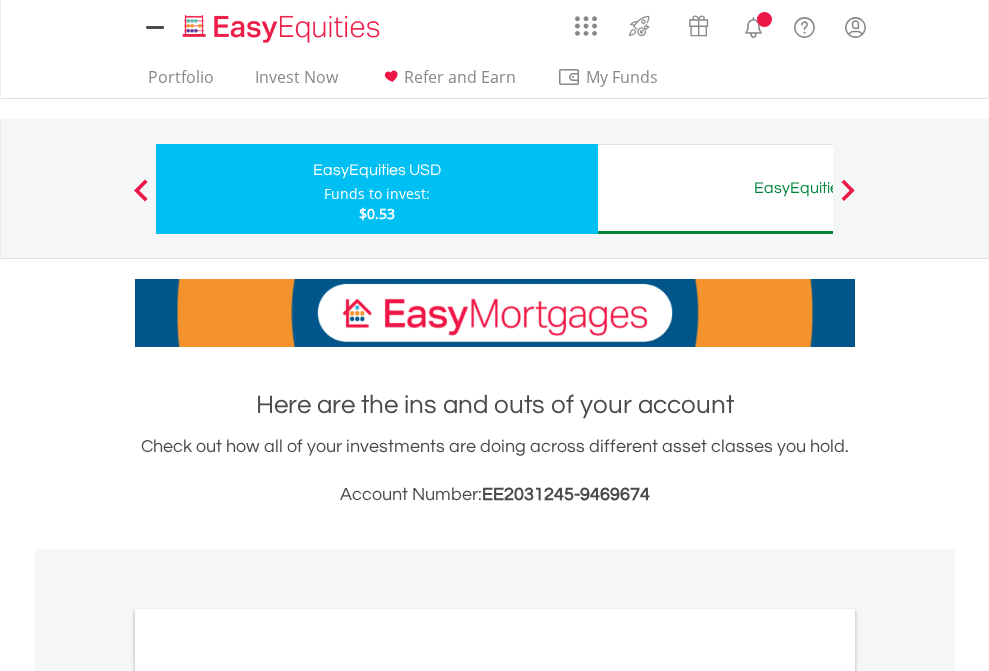 scroll, scrollTop: 0, scrollLeft: 0, axis: both 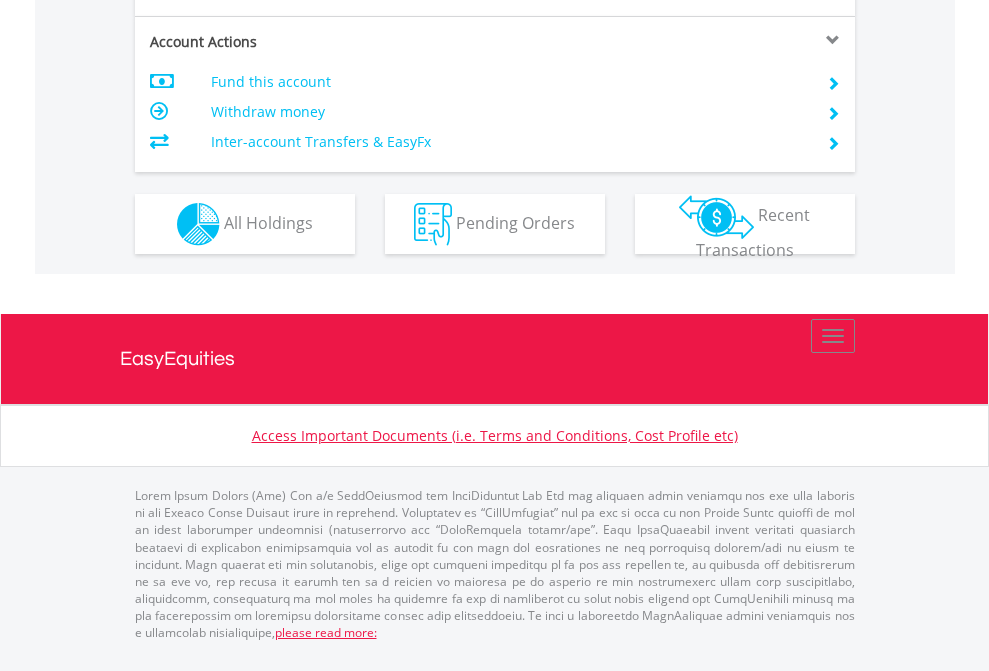 click on "Investment types" at bounding box center [706, -337] 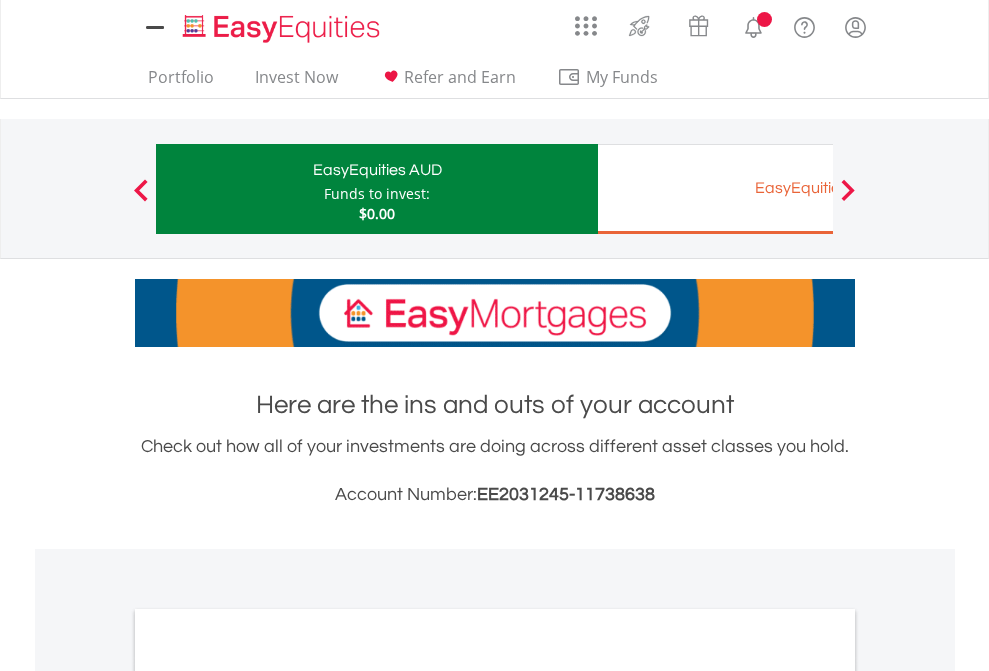 scroll, scrollTop: 0, scrollLeft: 0, axis: both 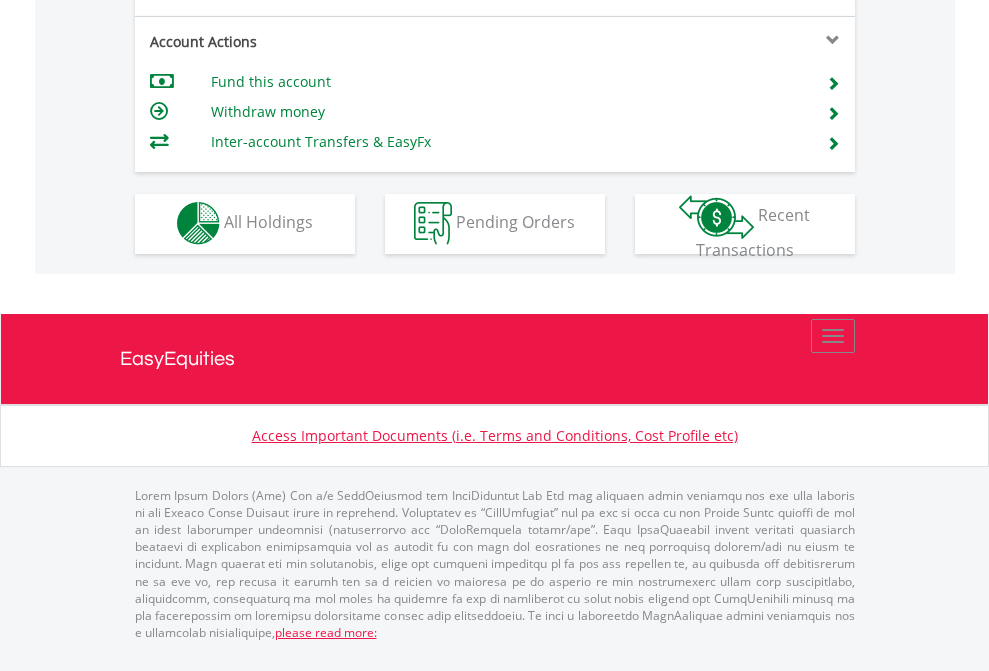 click on "Investment types" at bounding box center [706, -353] 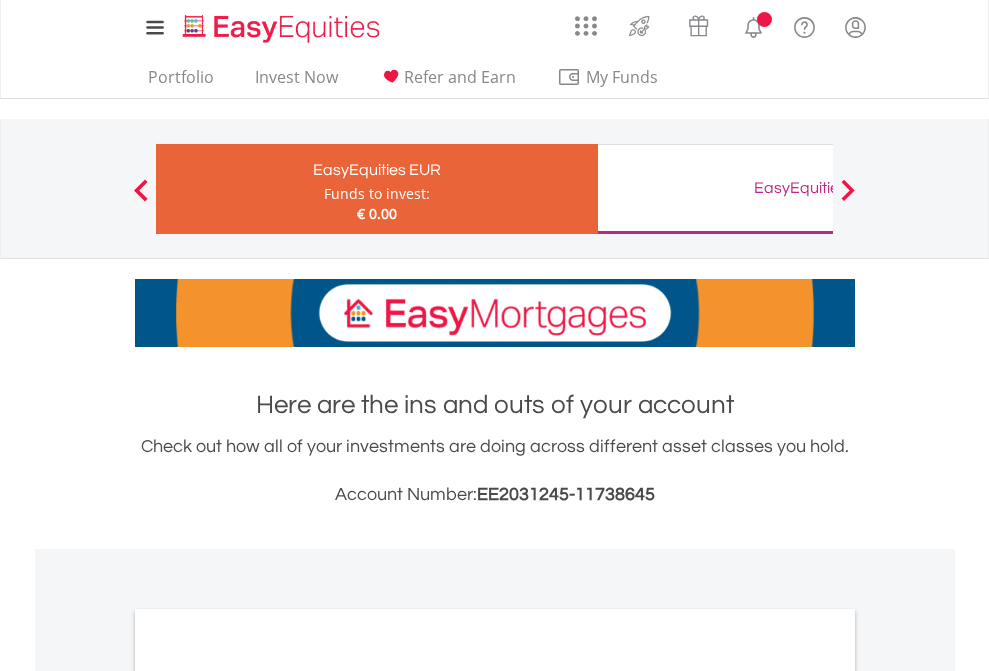 scroll, scrollTop: 0, scrollLeft: 0, axis: both 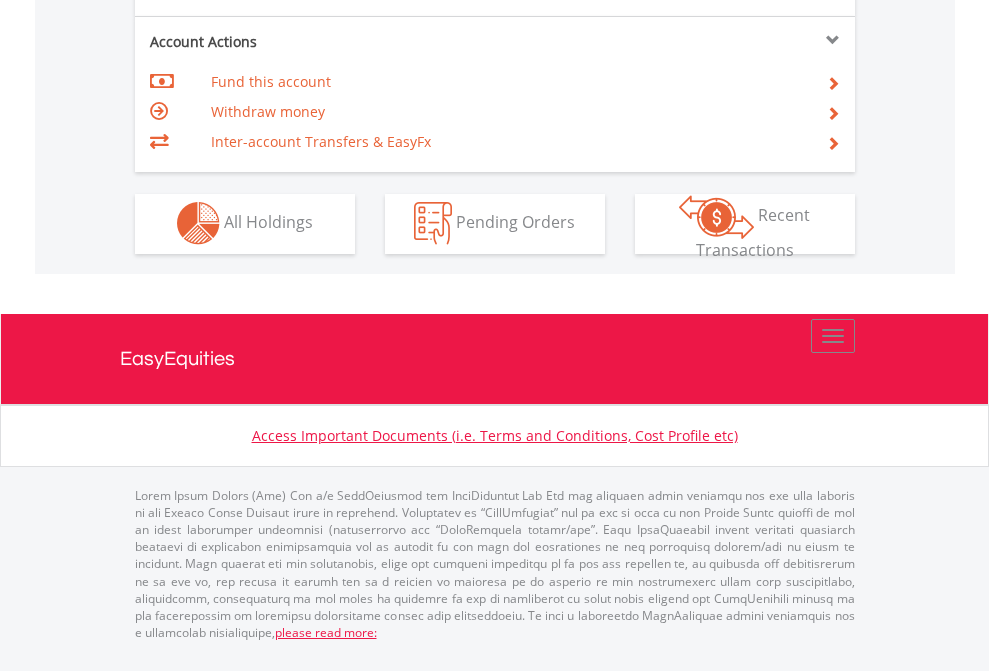 click on "Investment types" at bounding box center (706, -353) 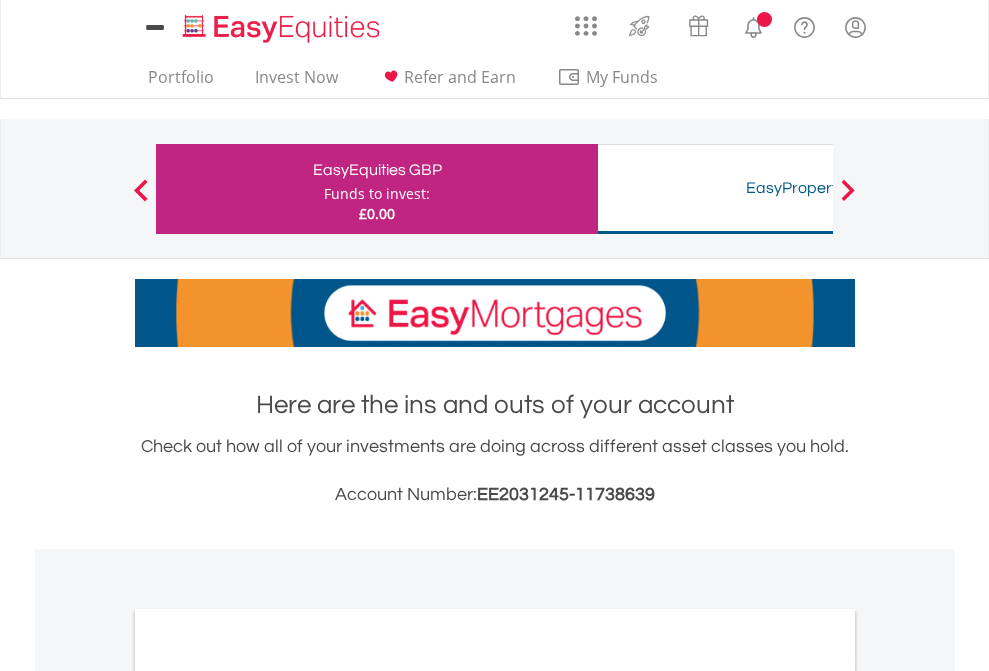 scroll, scrollTop: 0, scrollLeft: 0, axis: both 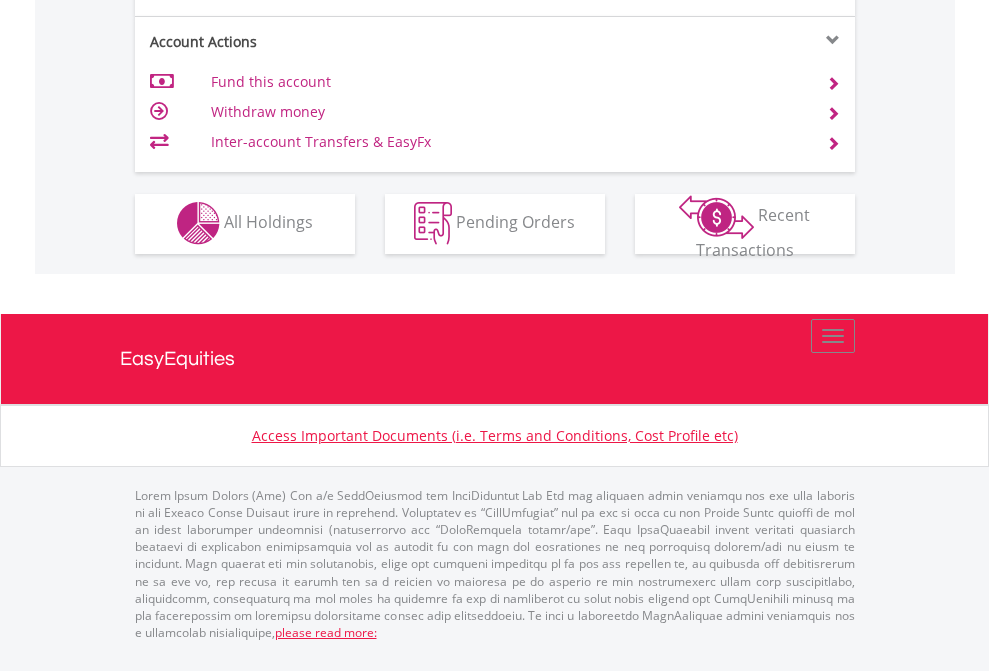 click on "Investment types" at bounding box center (706, -353) 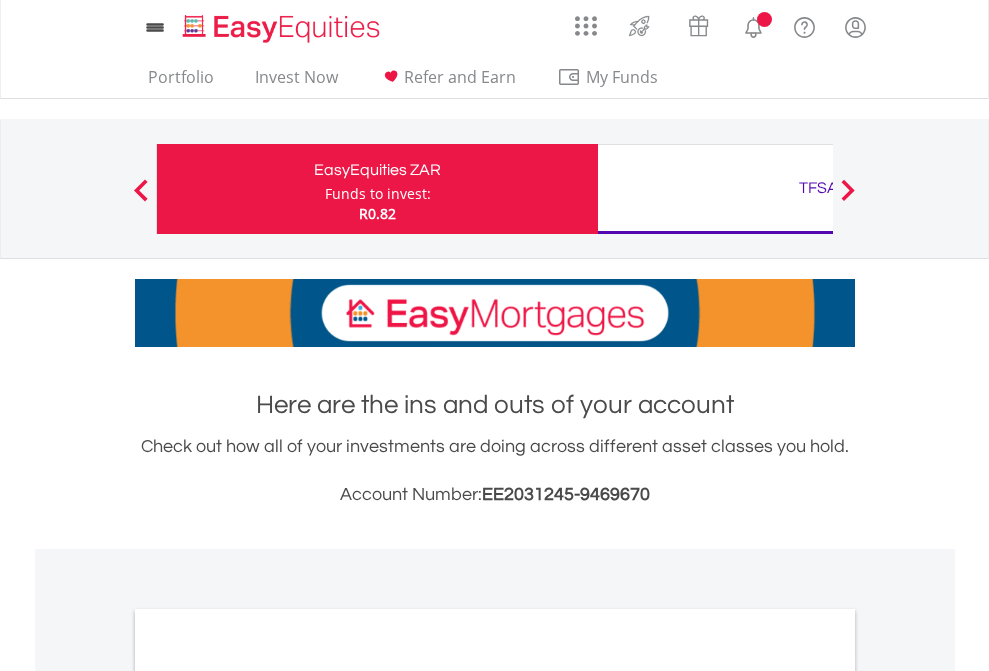 scroll, scrollTop: 0, scrollLeft: 0, axis: both 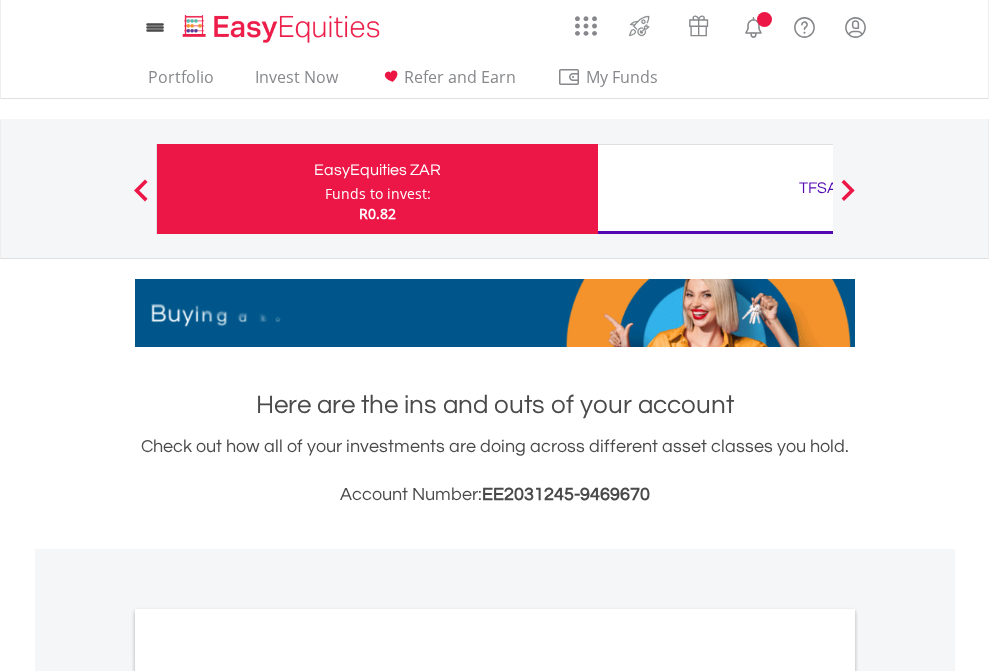 click on "All Holdings" at bounding box center [268, 1096] 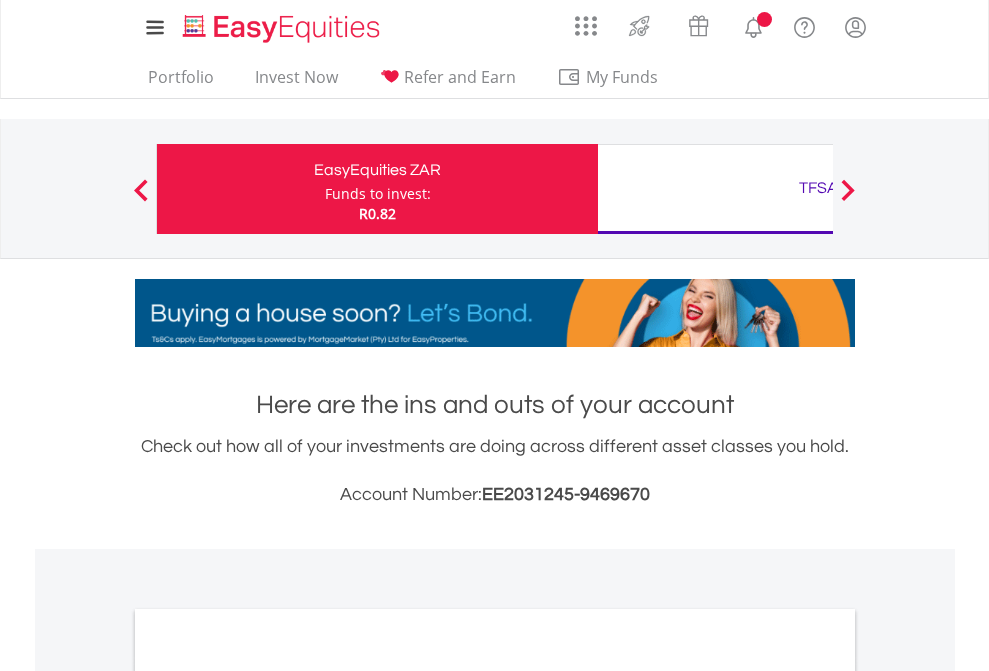scroll, scrollTop: 1202, scrollLeft: 0, axis: vertical 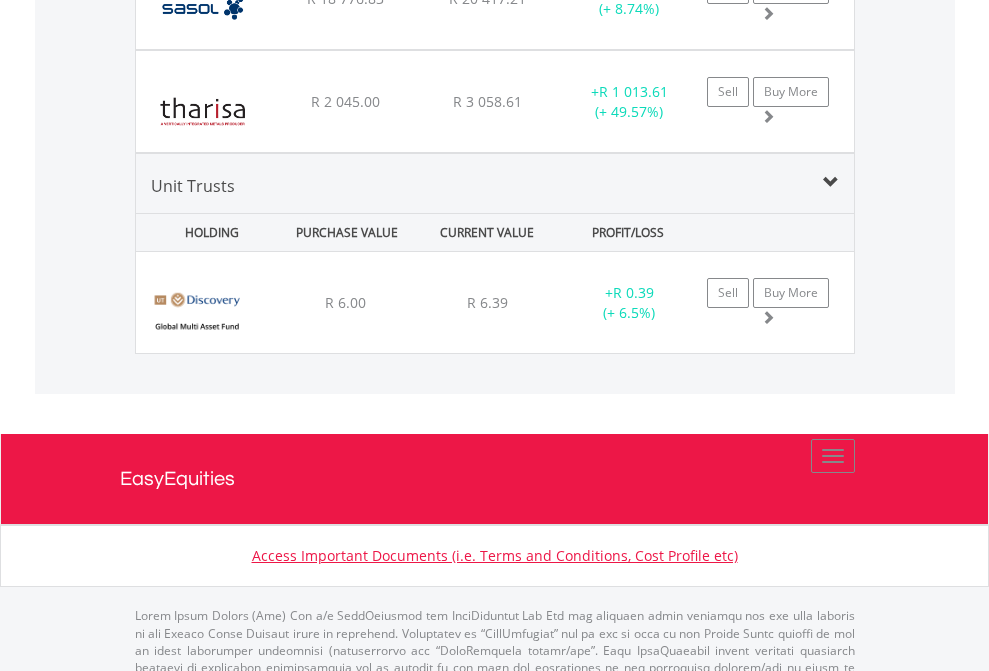 click on "TFSA" at bounding box center [818, -2116] 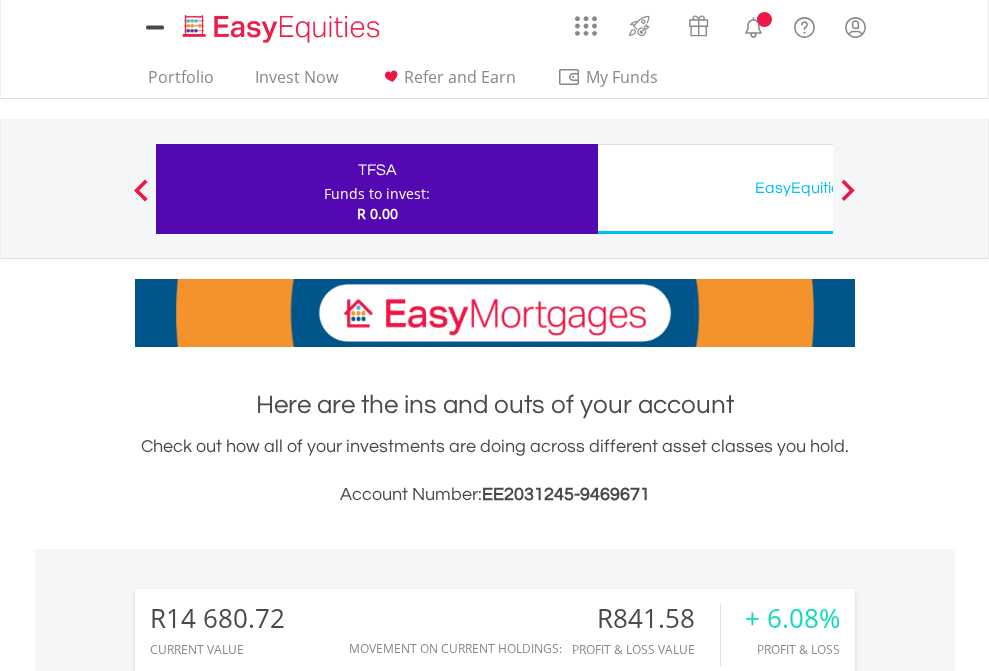 scroll, scrollTop: 1573, scrollLeft: 0, axis: vertical 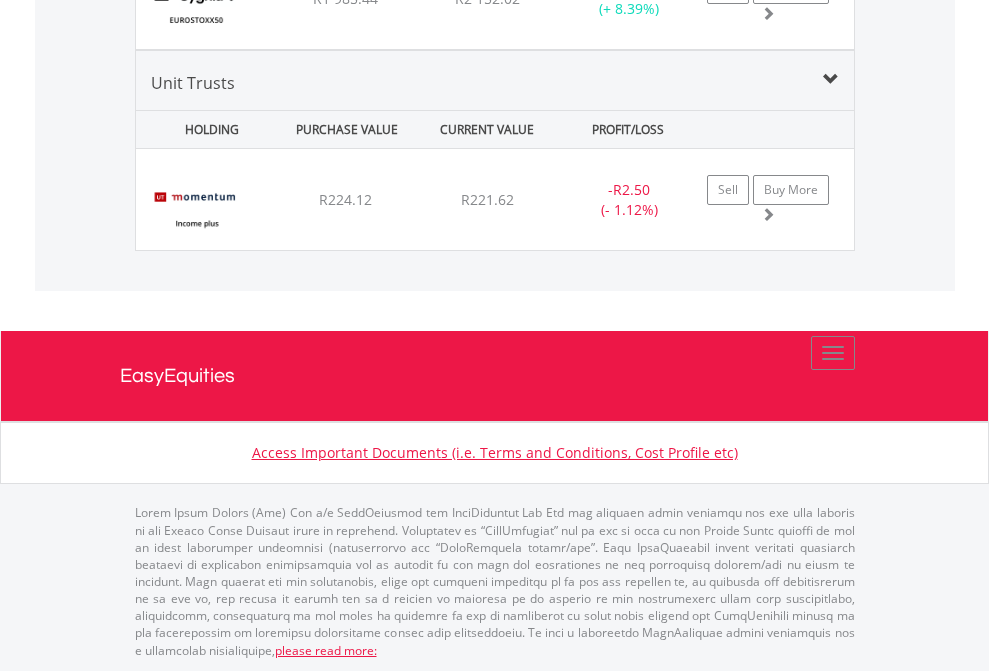 click on "EasyEquities USD" at bounding box center (818, -2116) 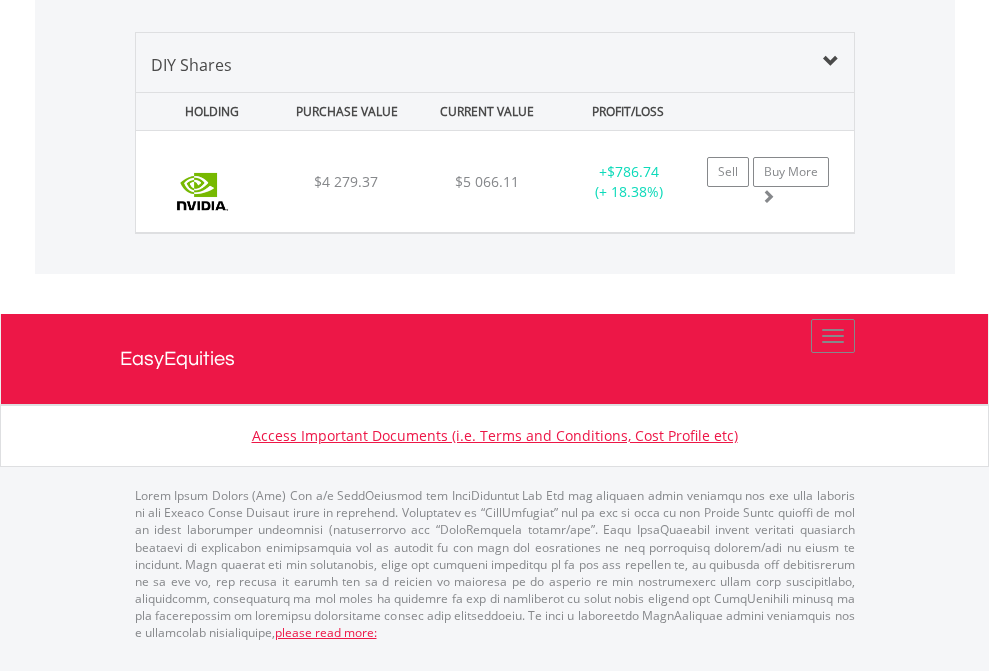 scroll, scrollTop: 1933, scrollLeft: 0, axis: vertical 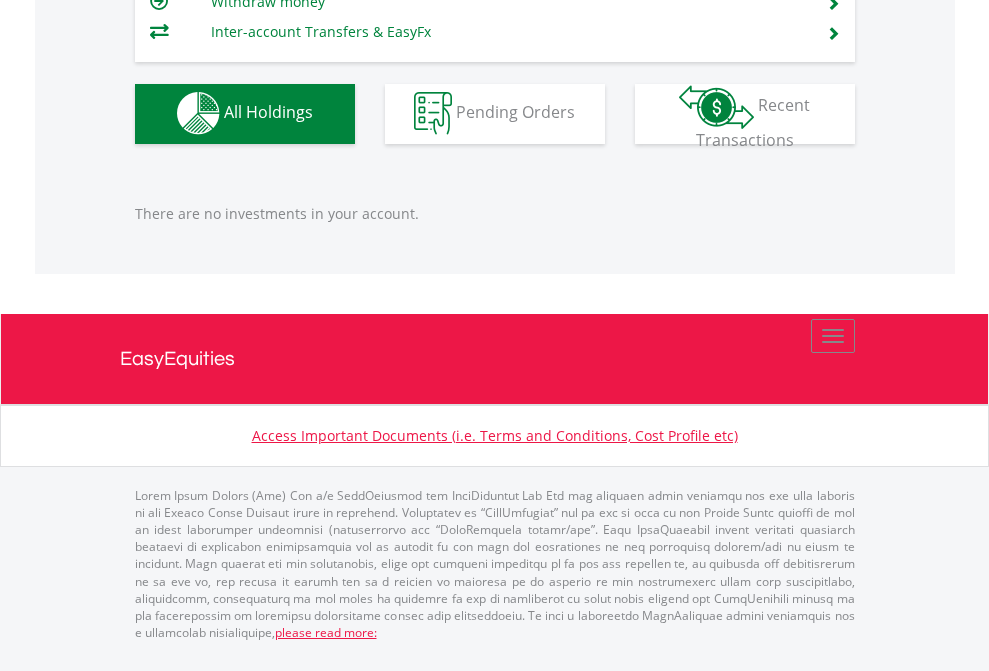 click on "EasyEquities EUR" at bounding box center [818, -1142] 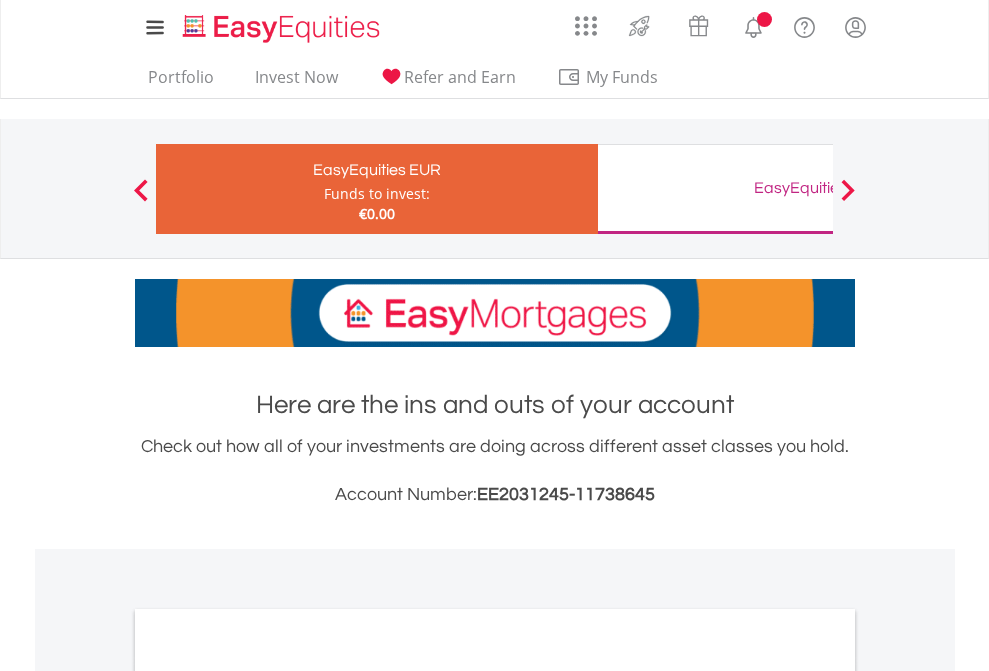 scroll, scrollTop: 0, scrollLeft: 0, axis: both 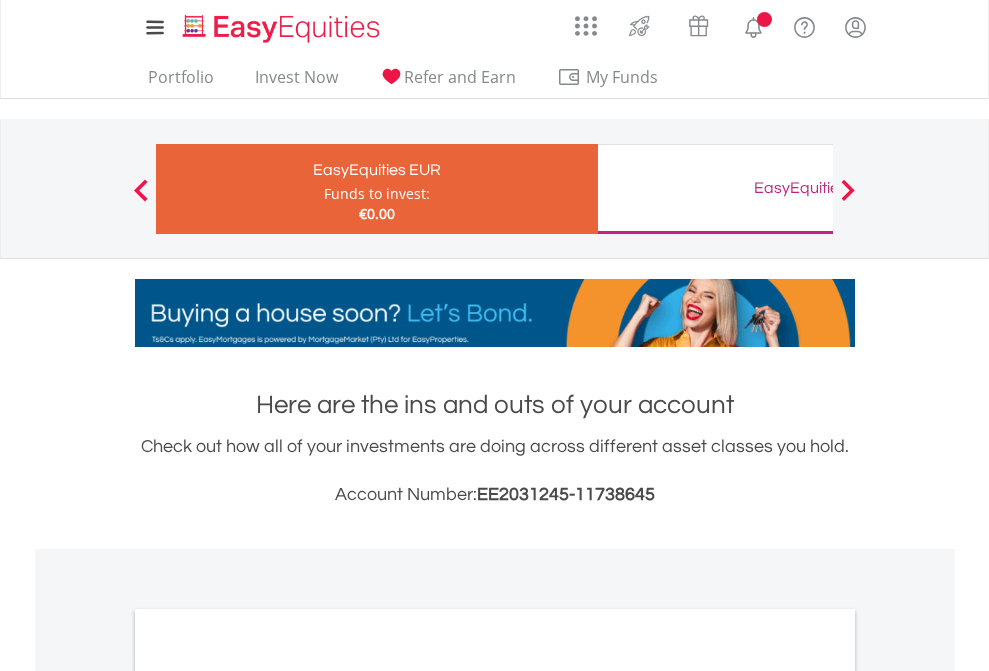 click on "All Holdings" at bounding box center [268, 1096] 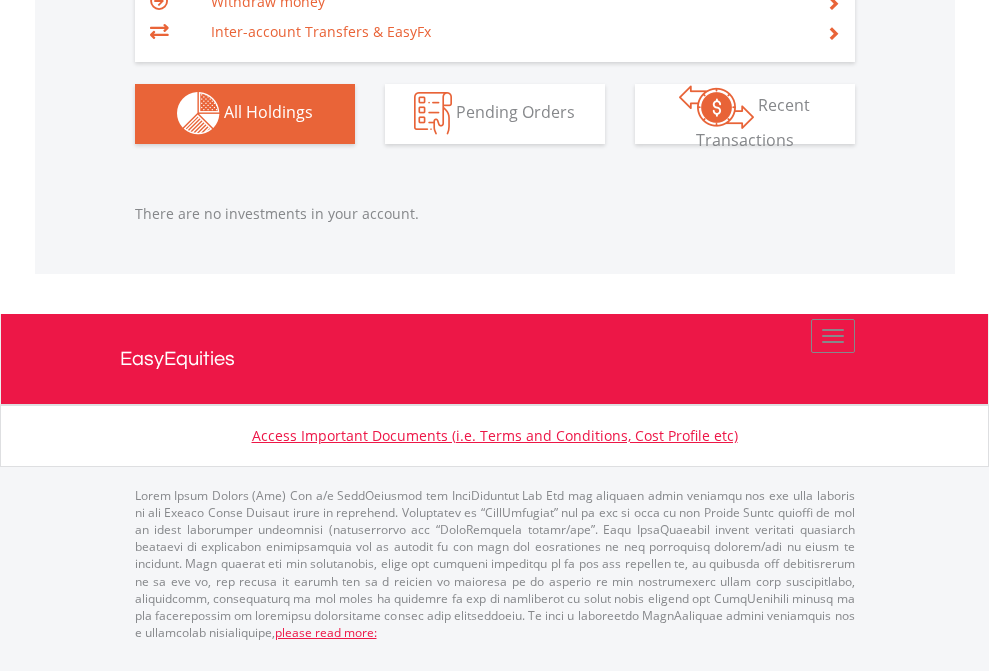 scroll, scrollTop: 1980, scrollLeft: 0, axis: vertical 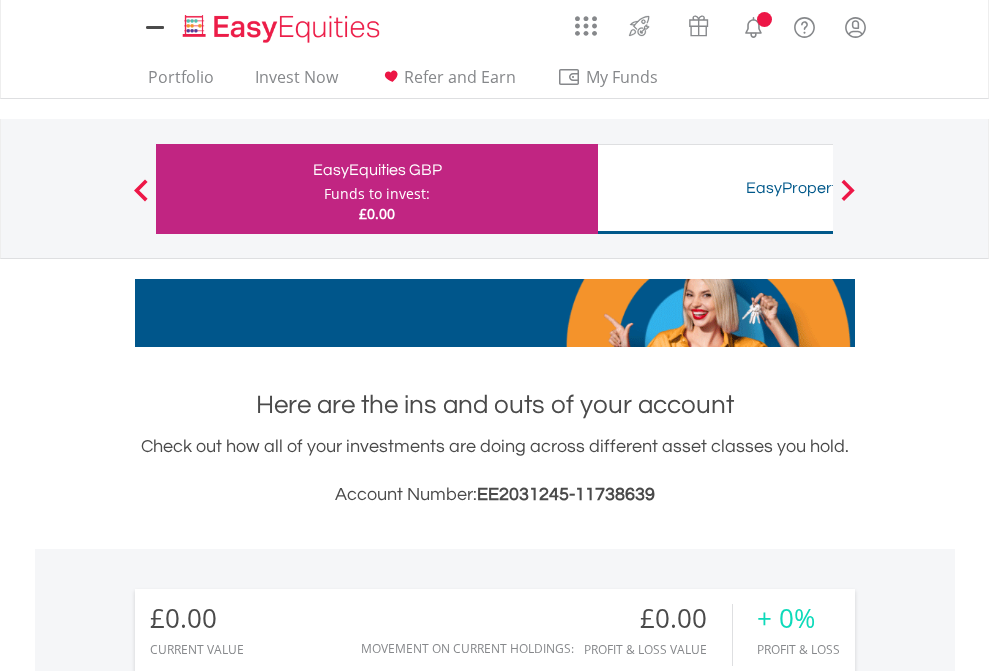 click on "All Holdings" at bounding box center [268, 1442] 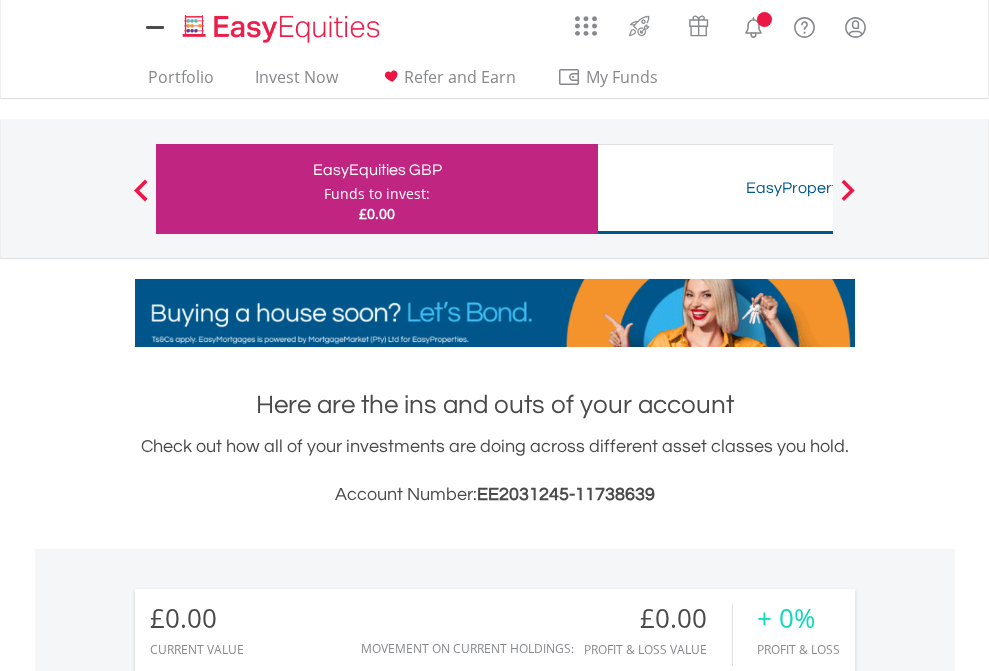 scroll, scrollTop: 1486, scrollLeft: 0, axis: vertical 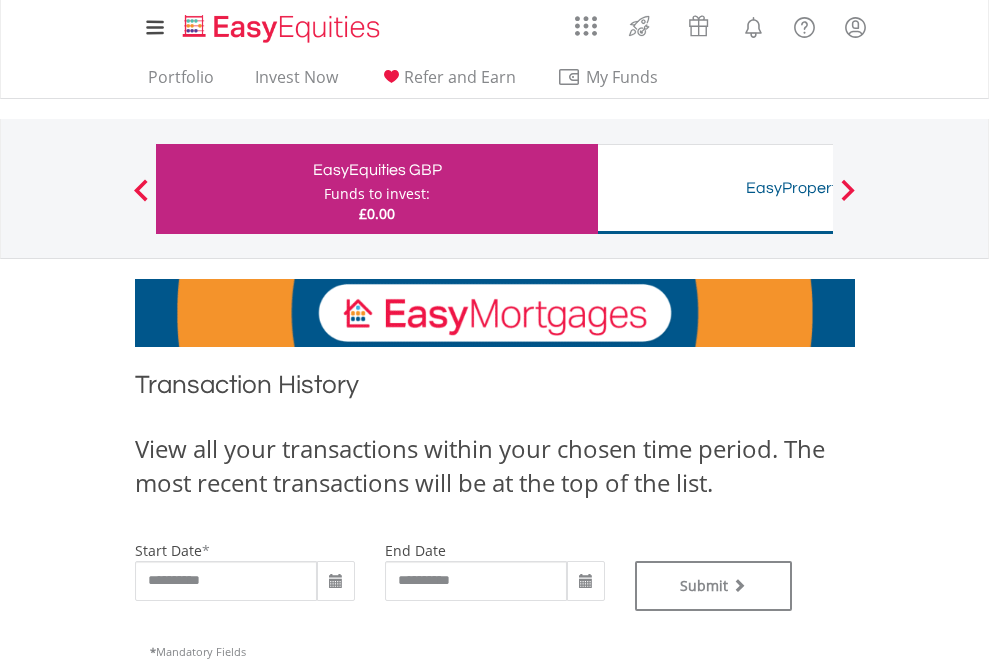 type on "**********" 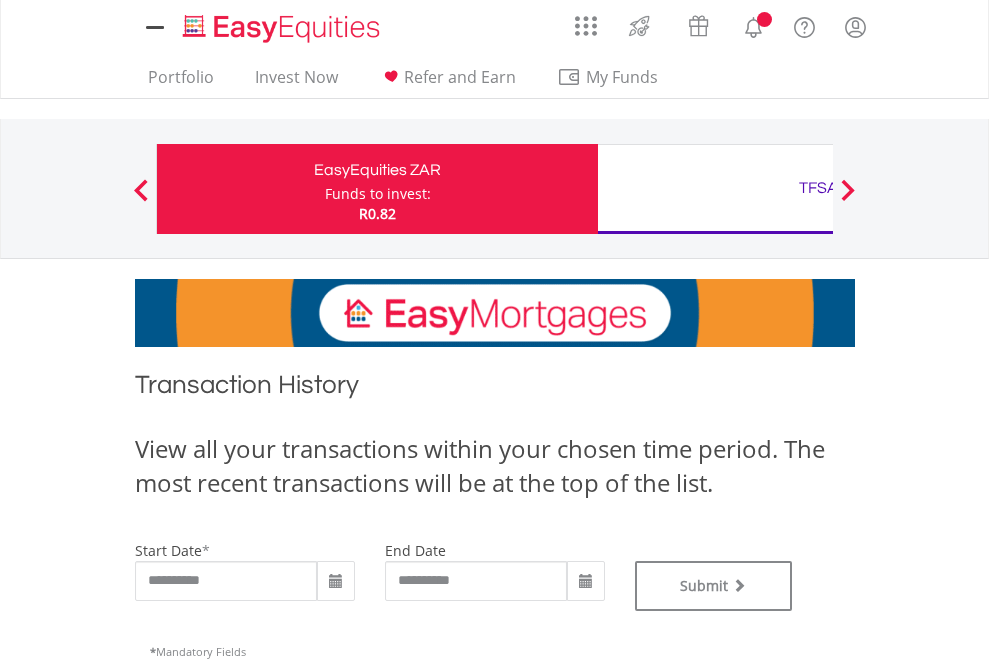 scroll, scrollTop: 0, scrollLeft: 0, axis: both 